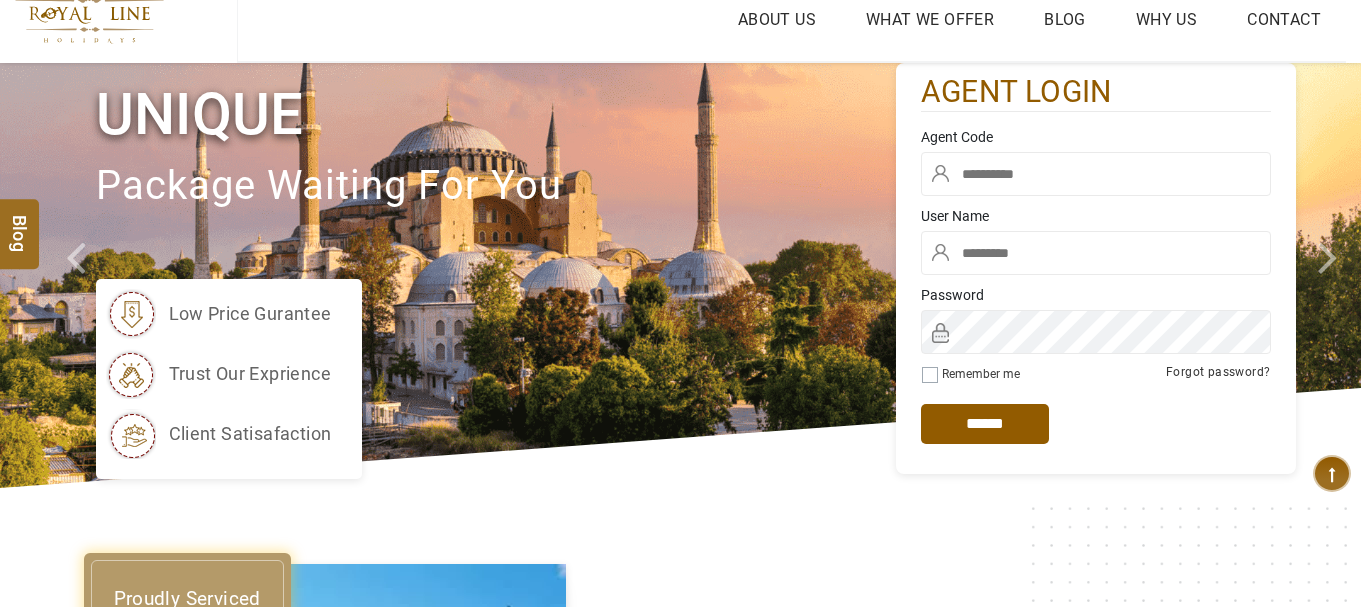 scroll, scrollTop: 0, scrollLeft: 0, axis: both 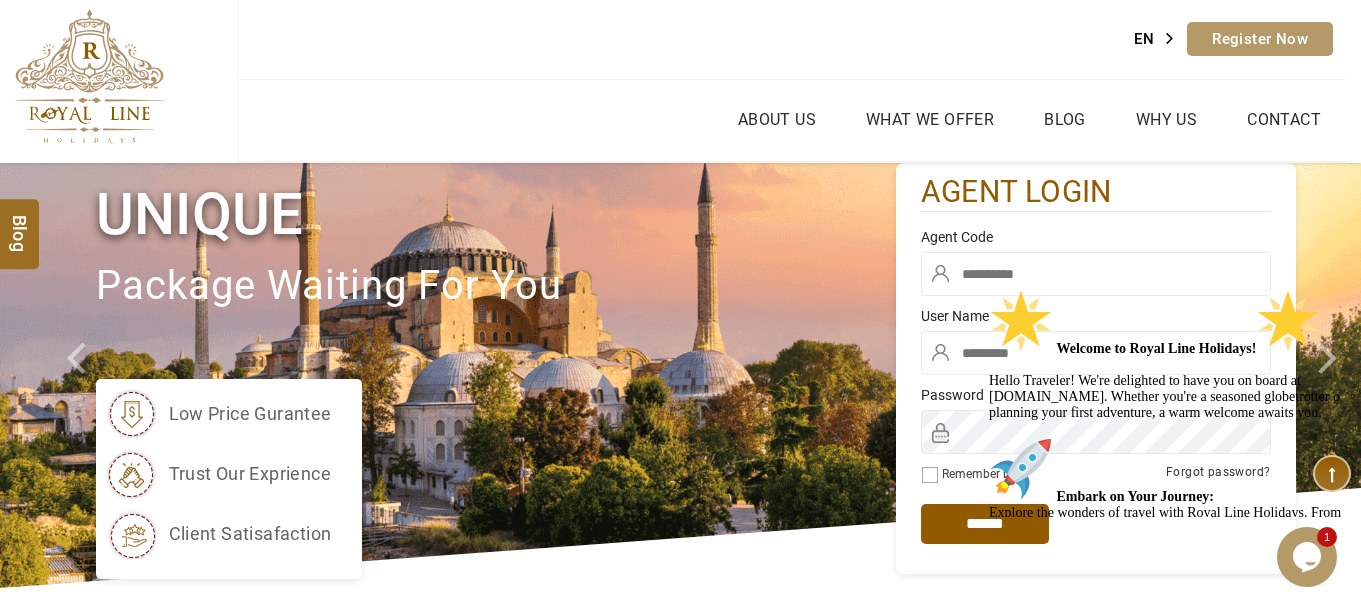 paste on "****" 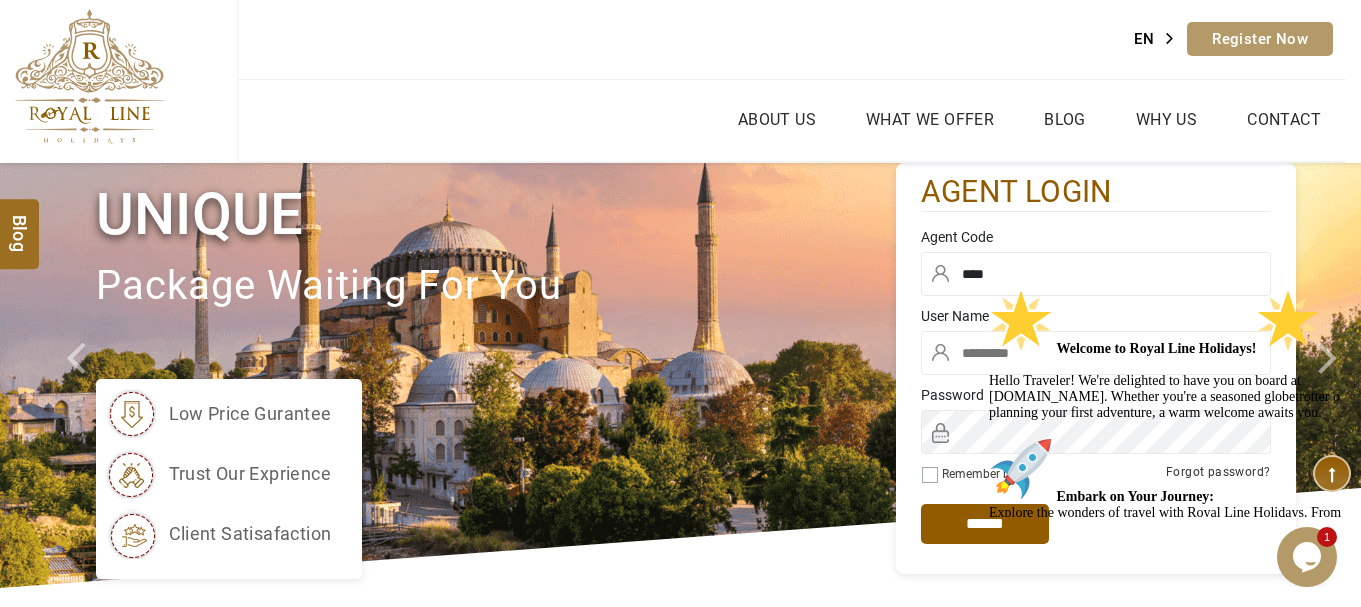 type on "****" 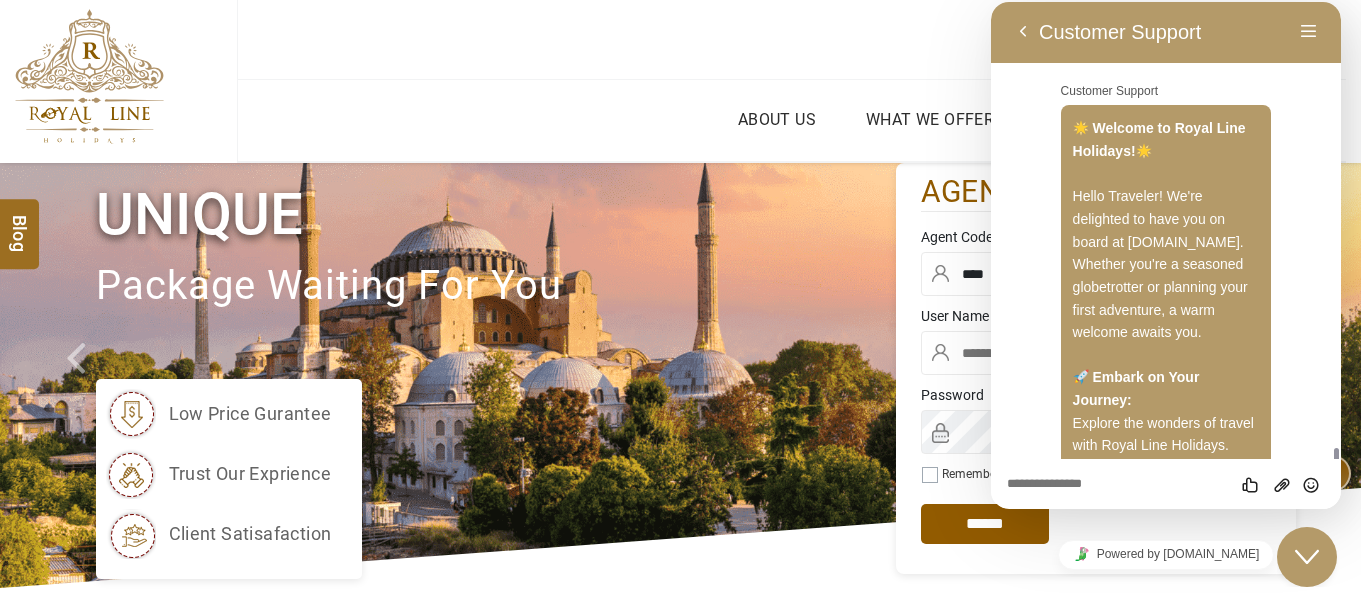 click at bounding box center [1096, 353] 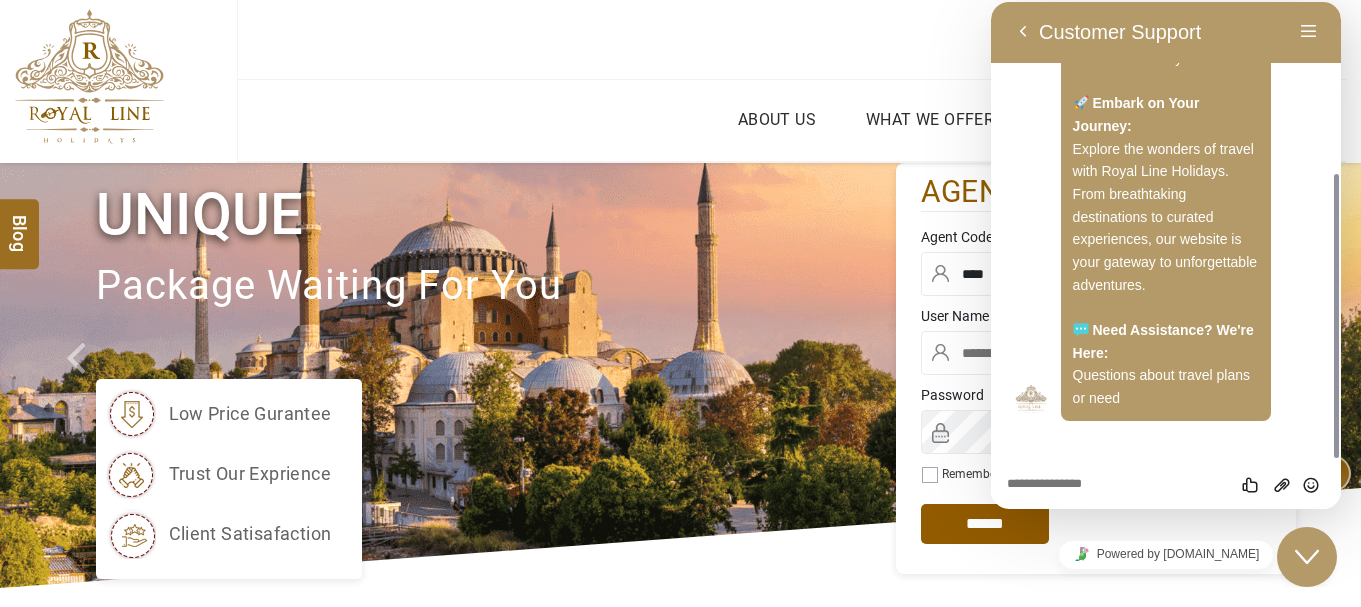 click at bounding box center (1096, 353) 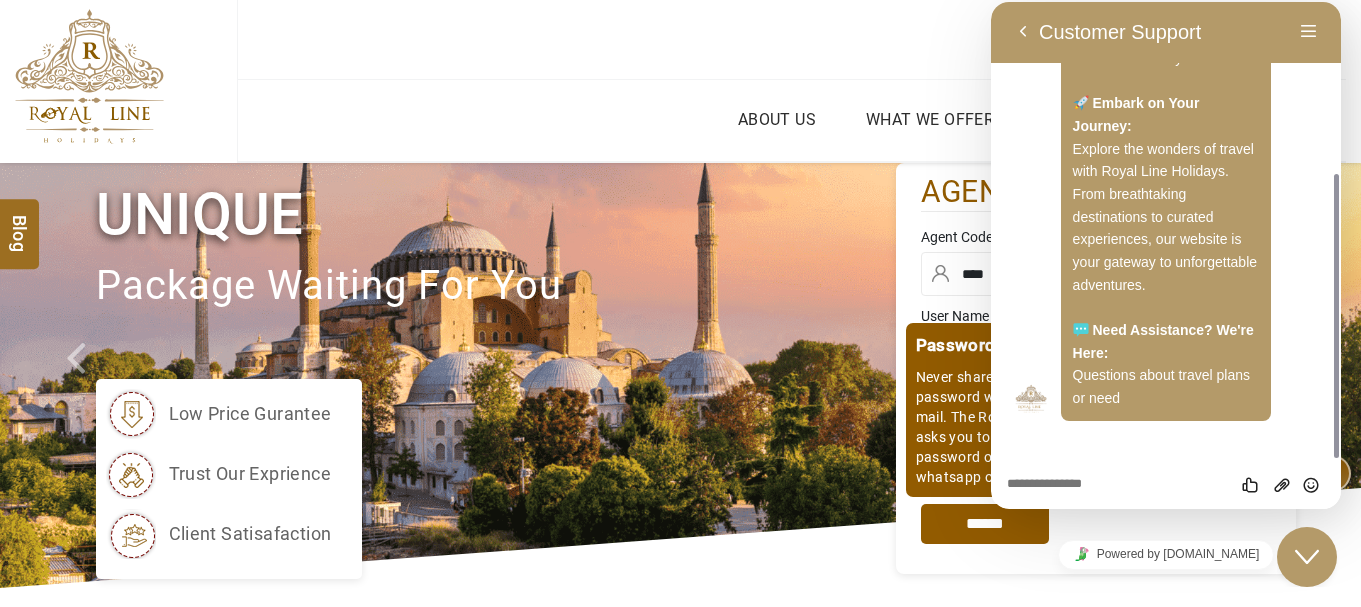 click on "*****" at bounding box center (985, 524) 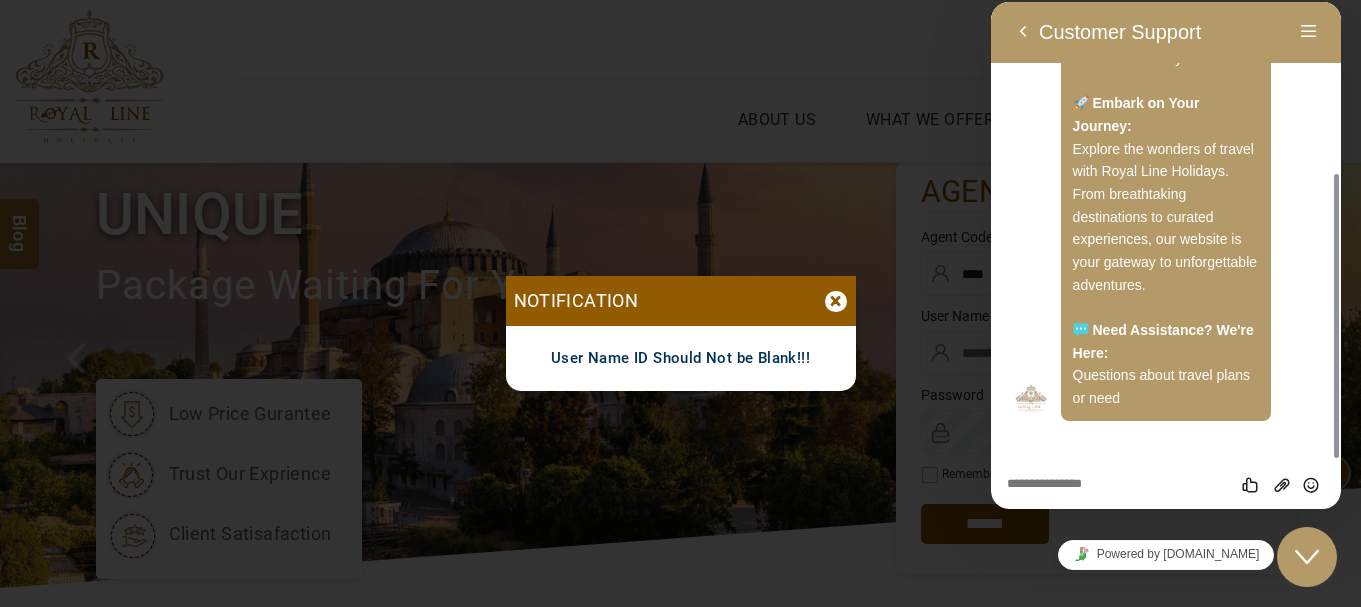 click on "Notification ×" at bounding box center (681, 301) 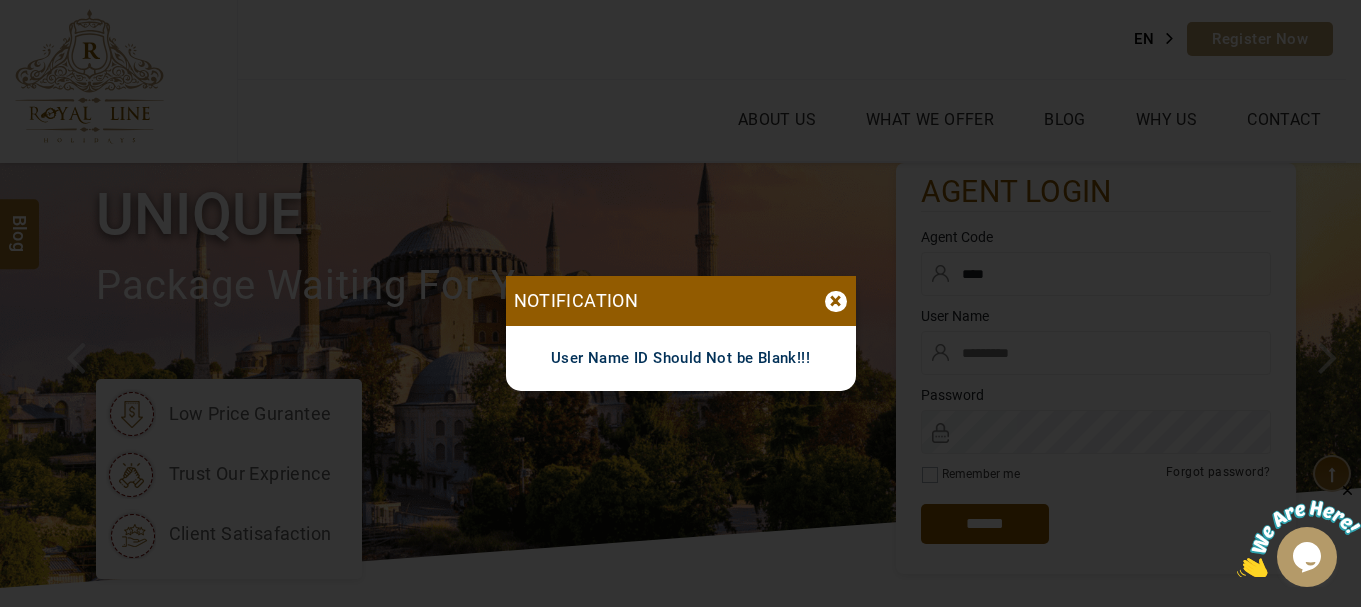 click on "×" at bounding box center (836, 301) 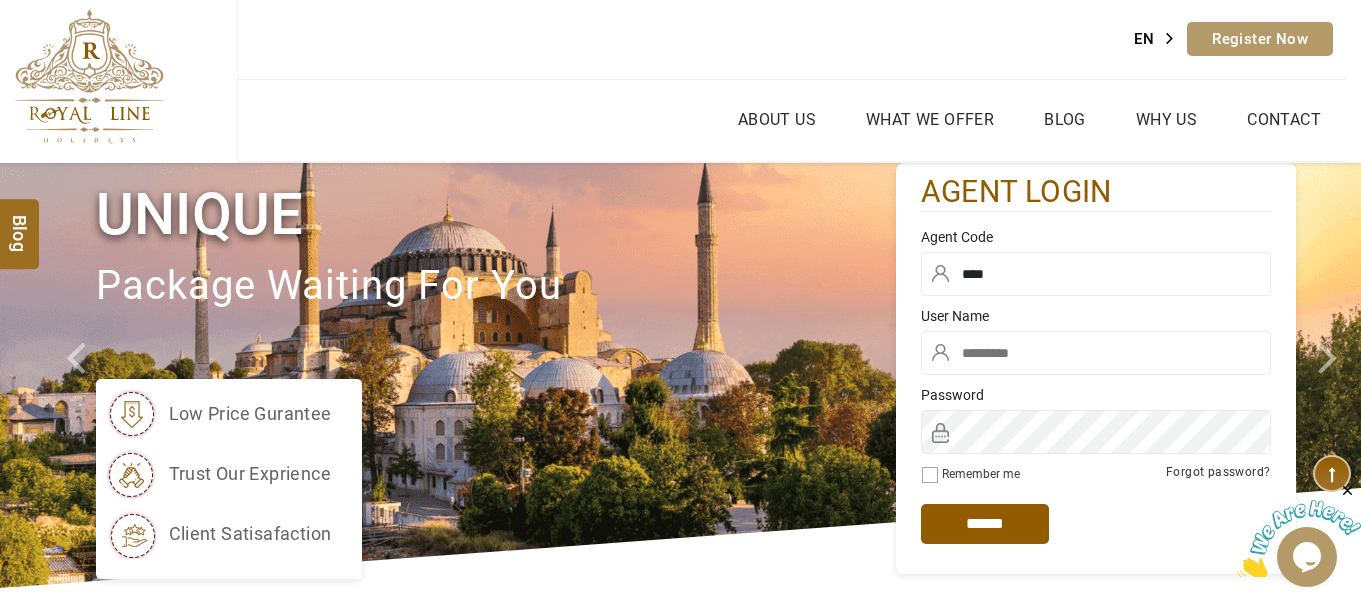 type on "********" 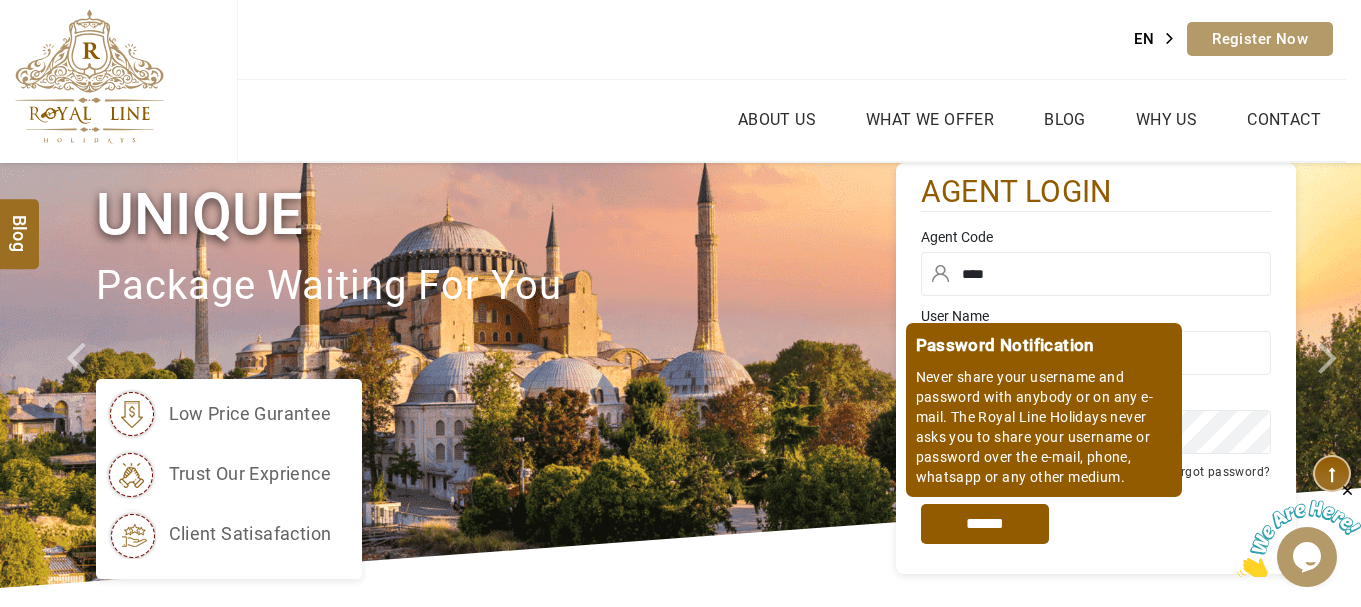 click on "*****" at bounding box center (985, 524) 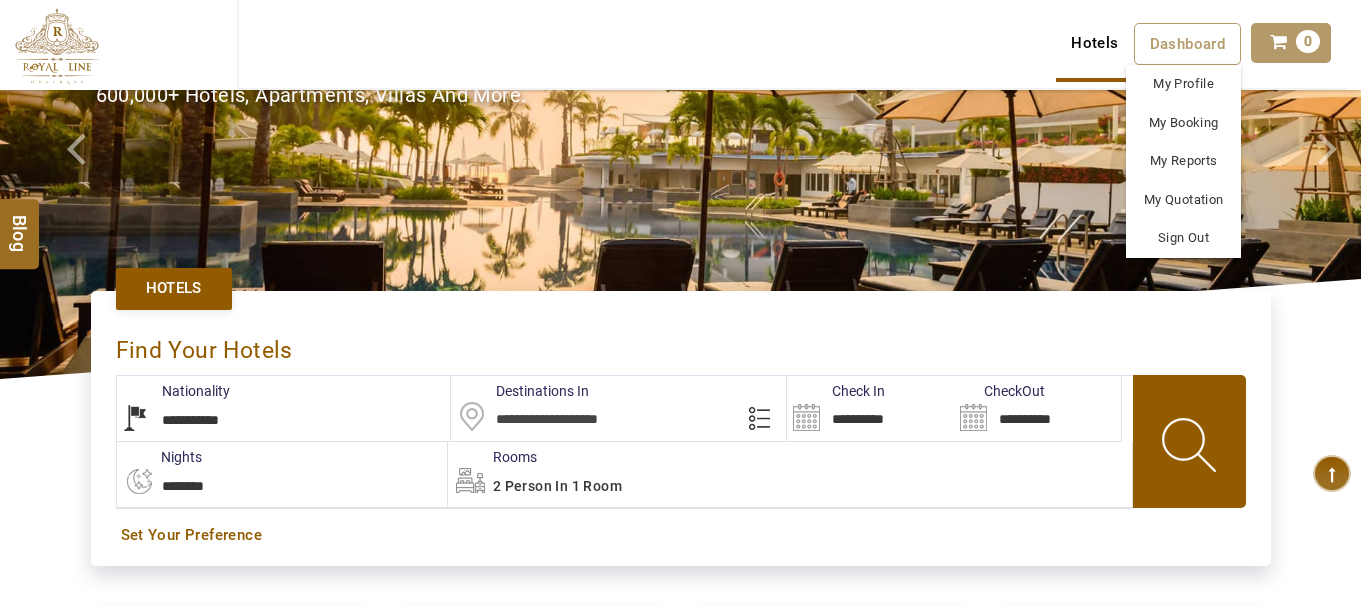 scroll, scrollTop: 200, scrollLeft: 0, axis: vertical 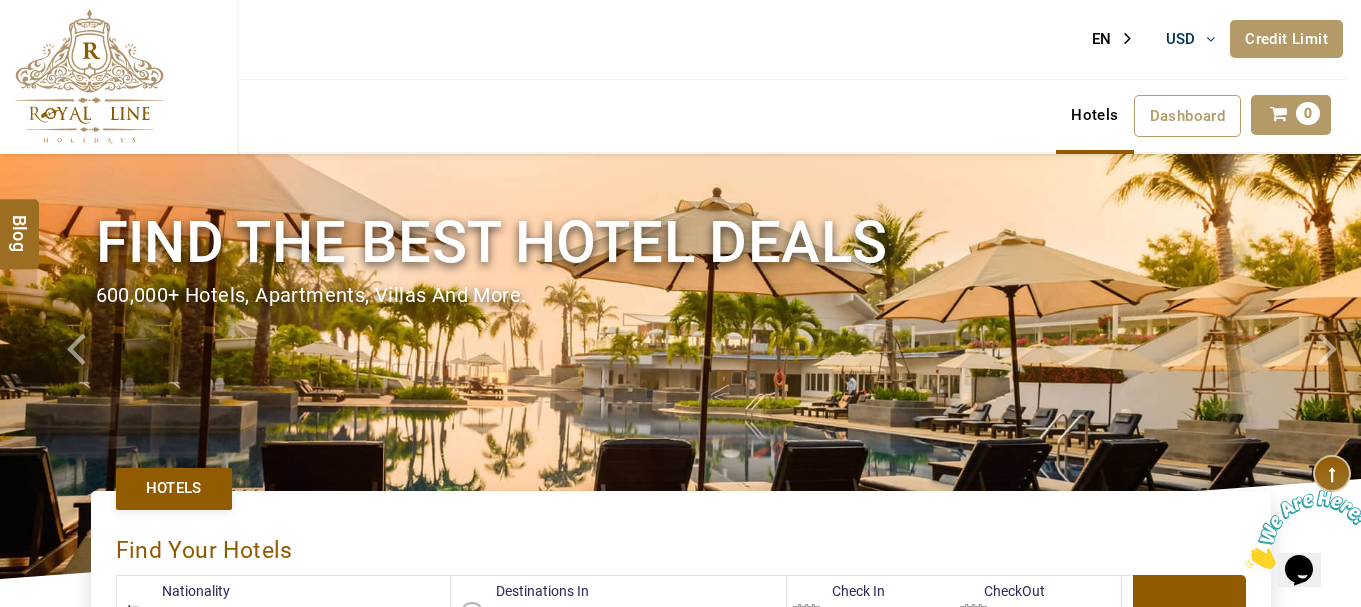 click on "Hotels" at bounding box center [1094, 115] 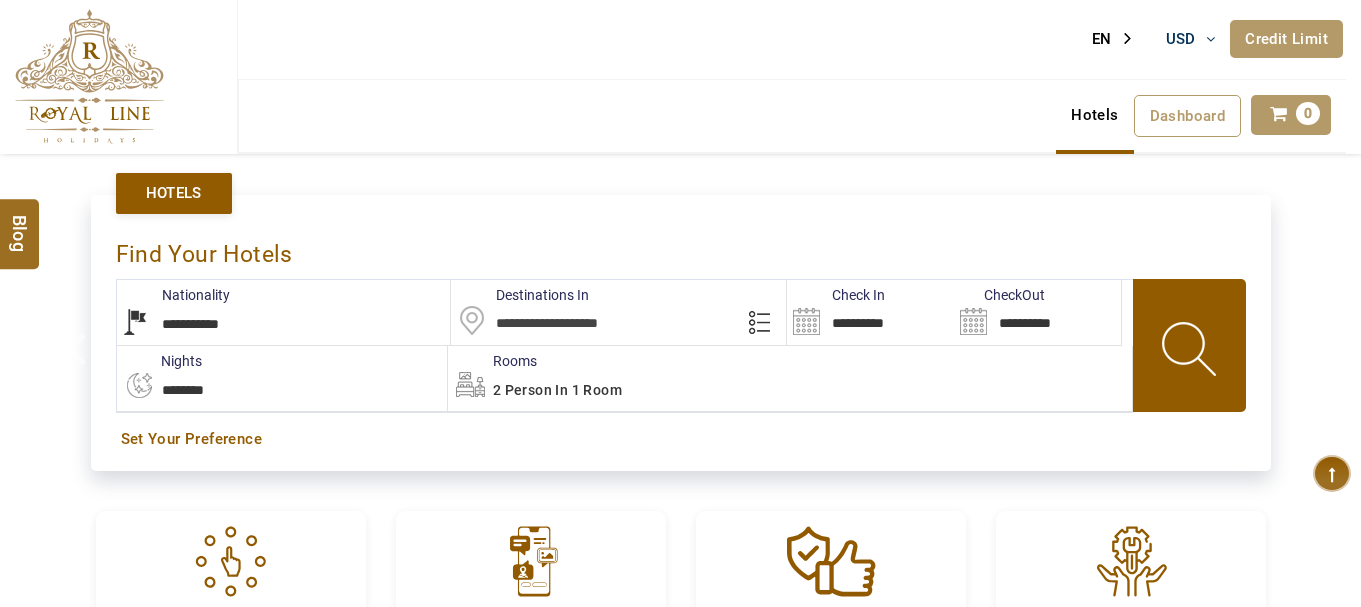 type on "**********" 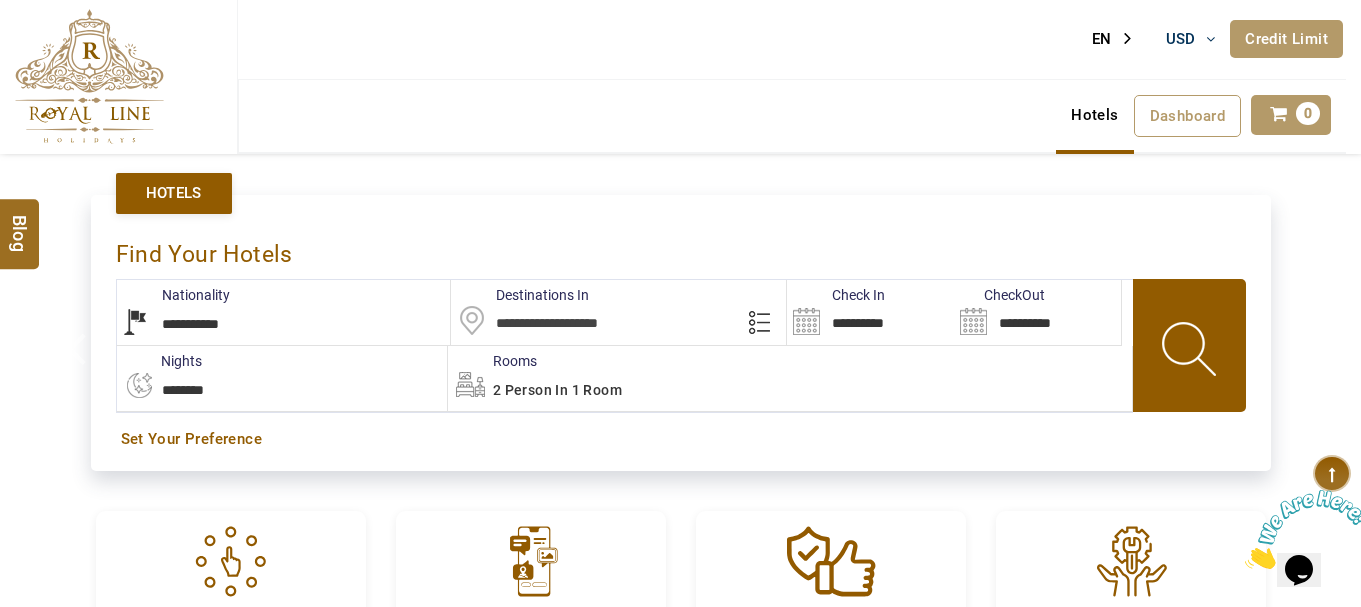 scroll, scrollTop: 0, scrollLeft: 0, axis: both 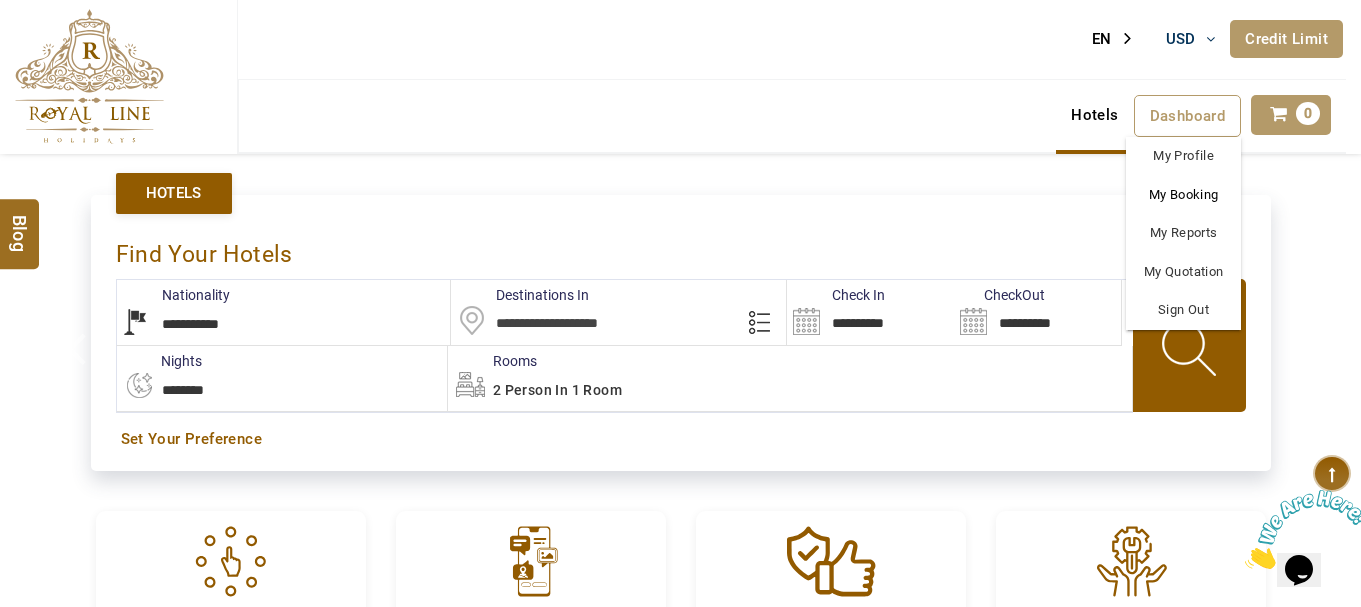 click on "My Booking" at bounding box center (1183, 195) 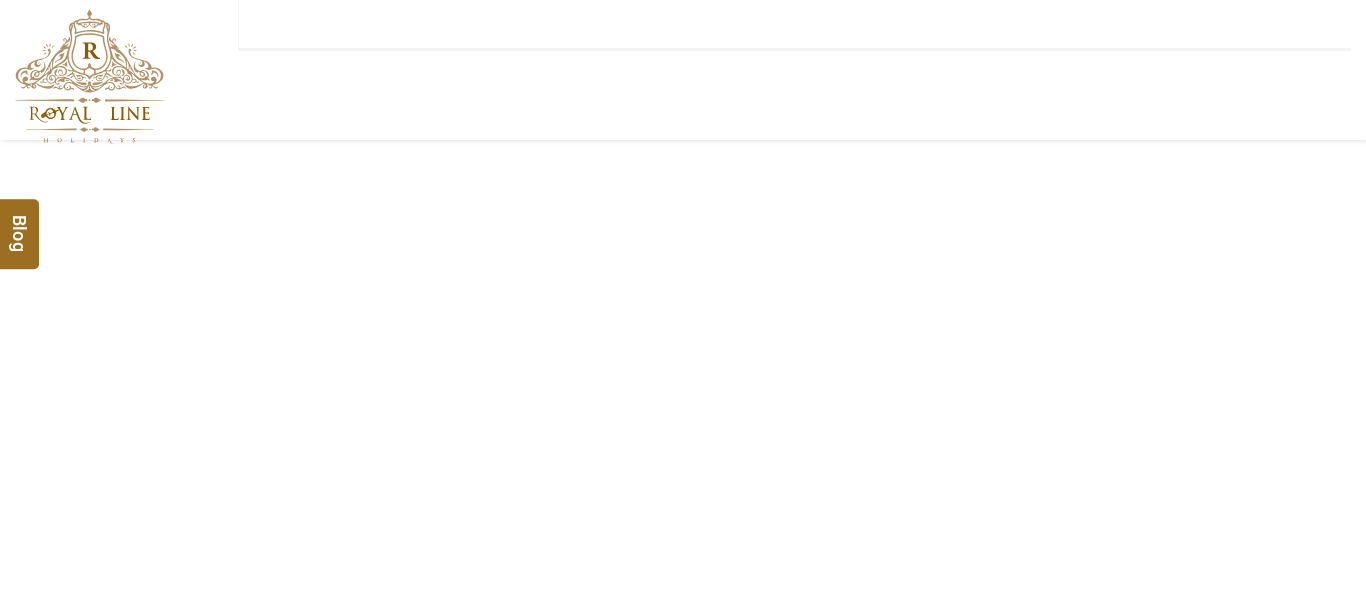 scroll, scrollTop: 0, scrollLeft: 0, axis: both 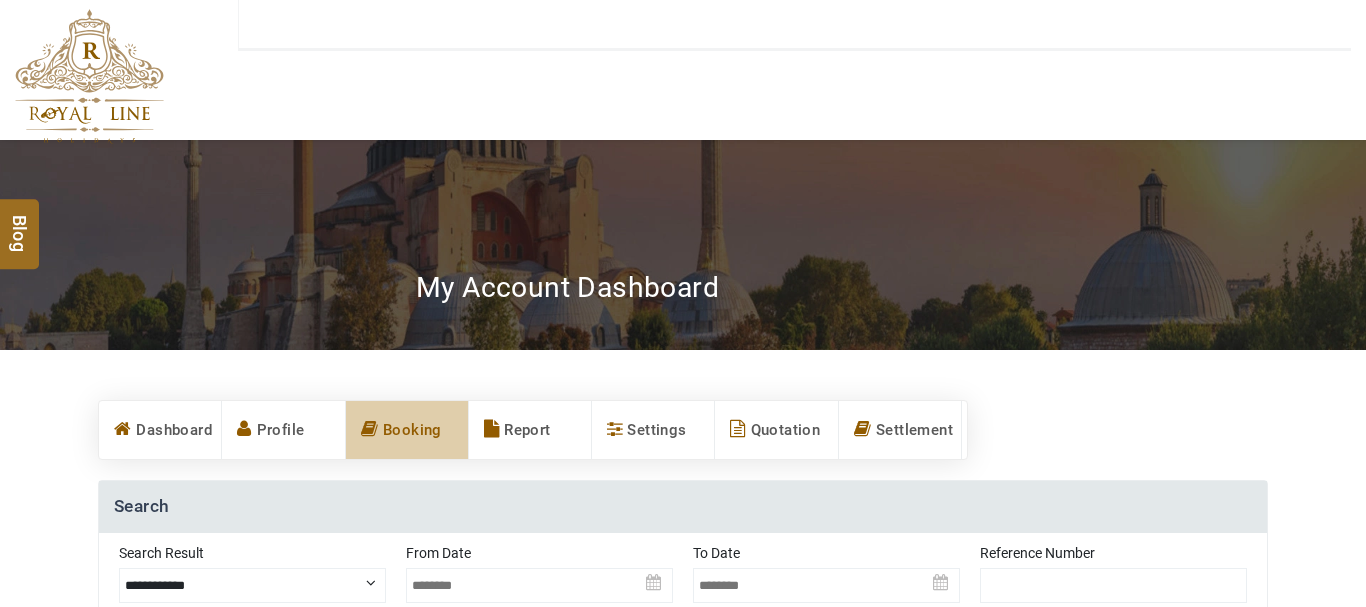 type on "**********" 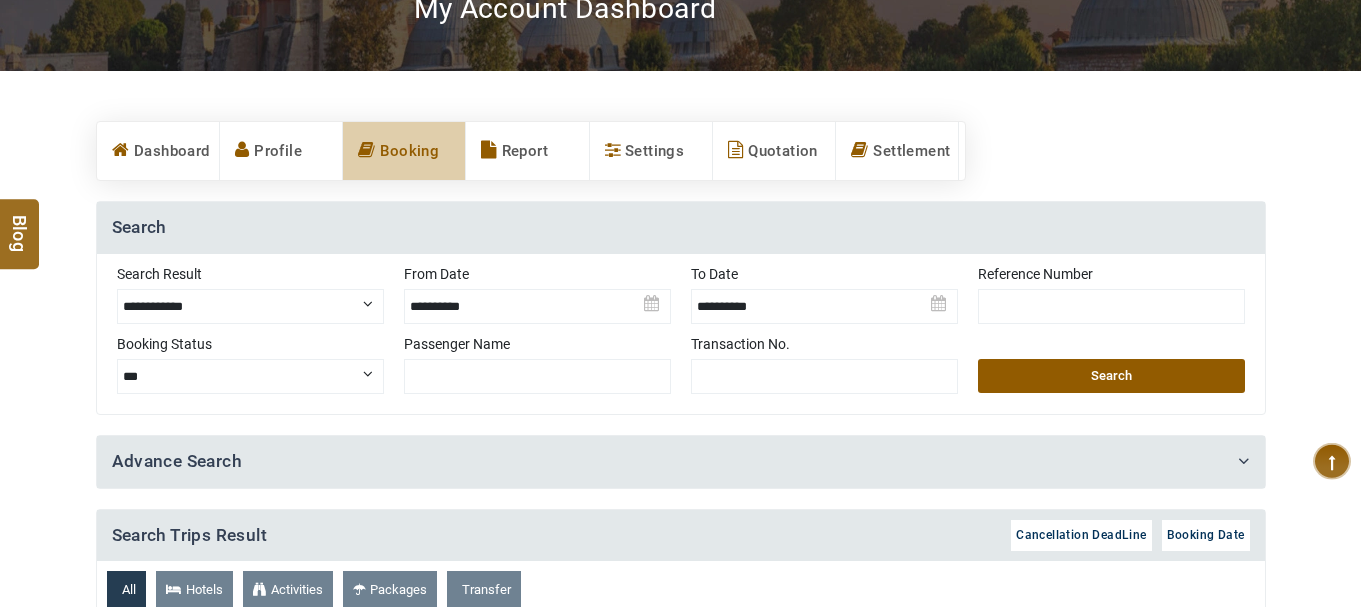 scroll, scrollTop: 300, scrollLeft: 0, axis: vertical 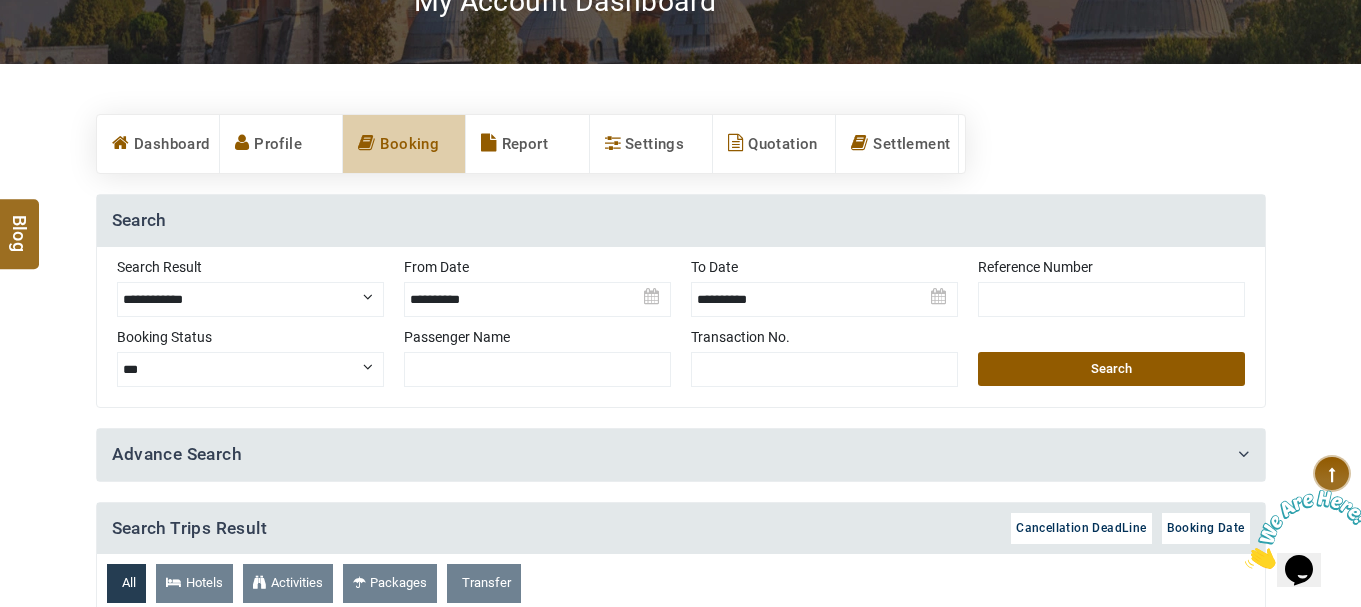 paste on "**********" 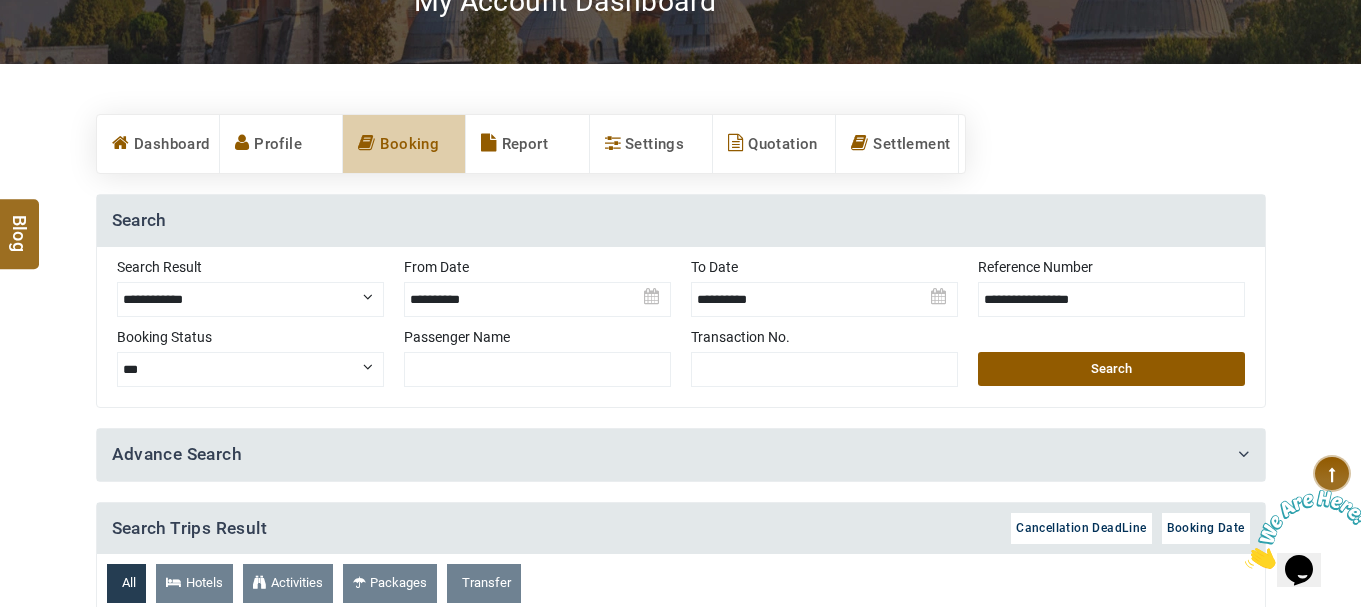 type on "**********" 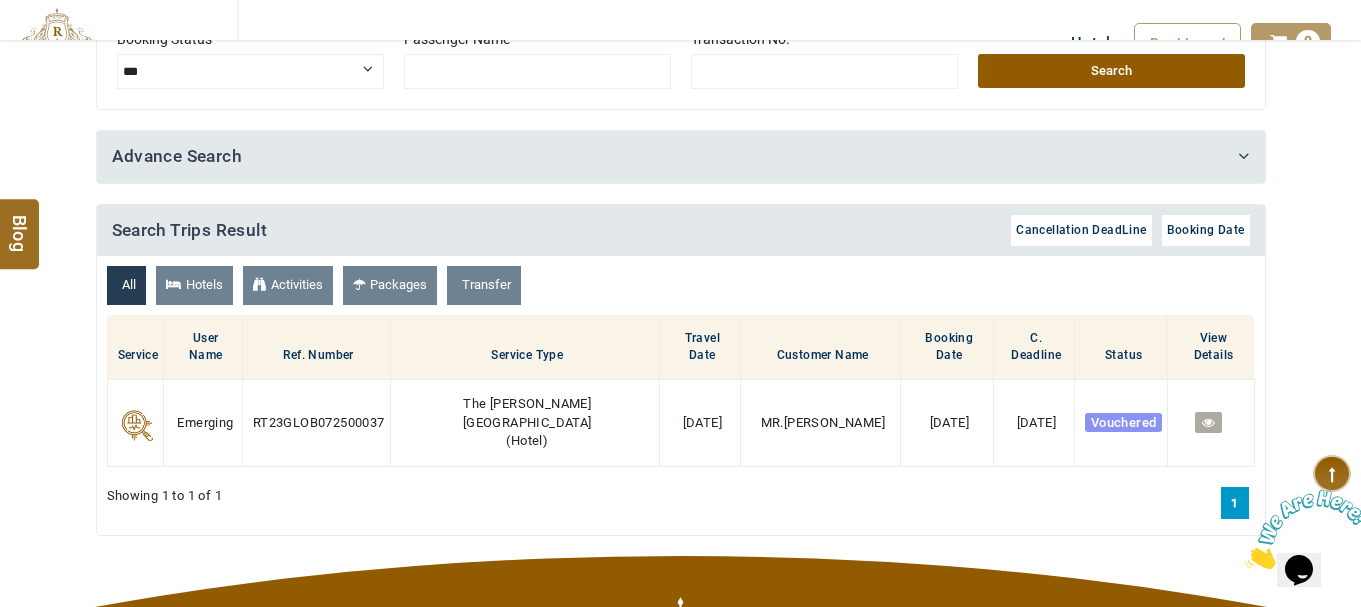 scroll, scrollTop: 600, scrollLeft: 0, axis: vertical 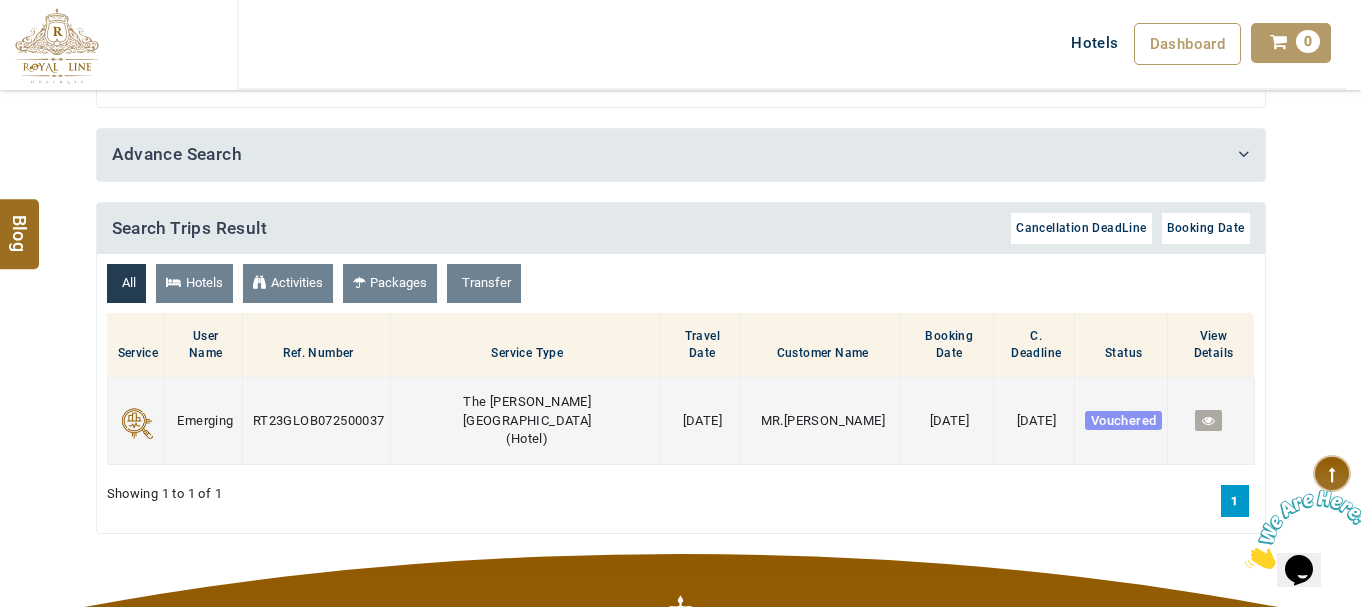 click at bounding box center [1208, 420] 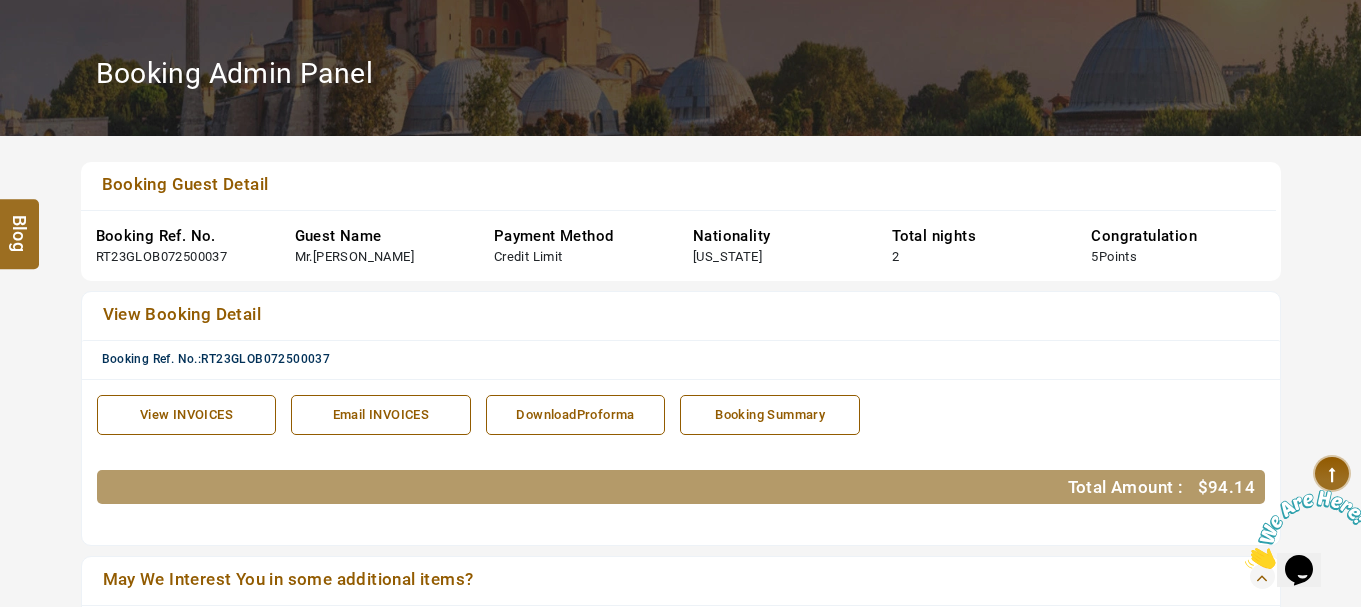scroll, scrollTop: 300, scrollLeft: 0, axis: vertical 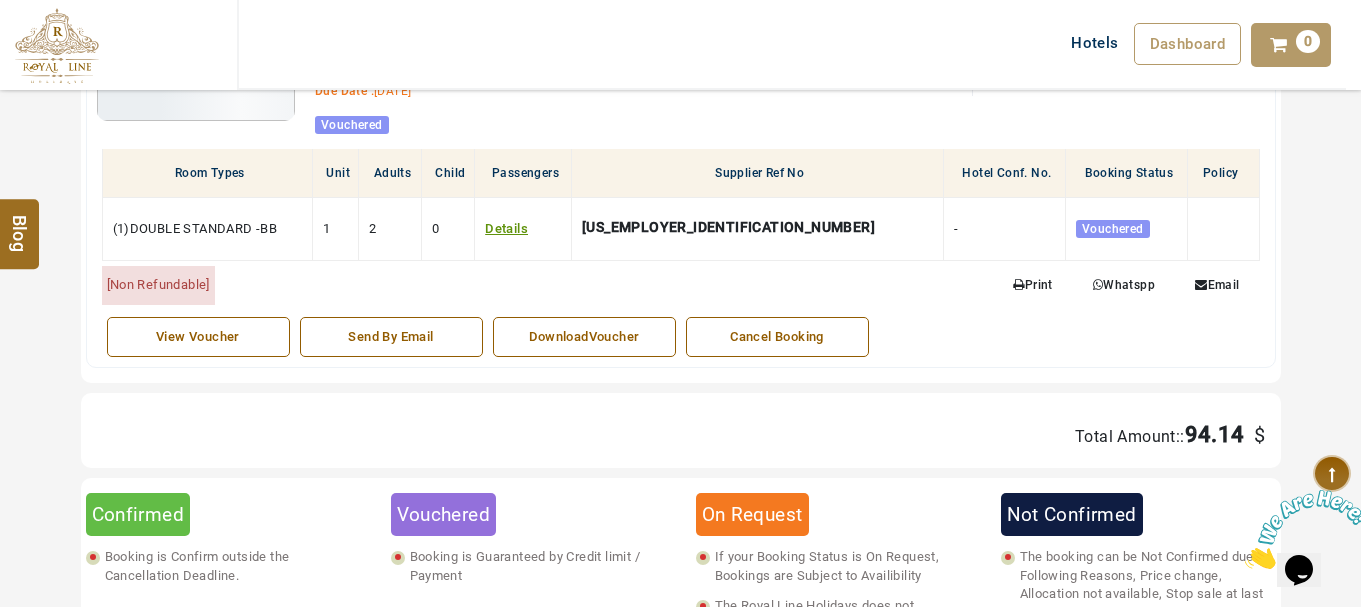 click on "View Voucher" at bounding box center (198, 337) 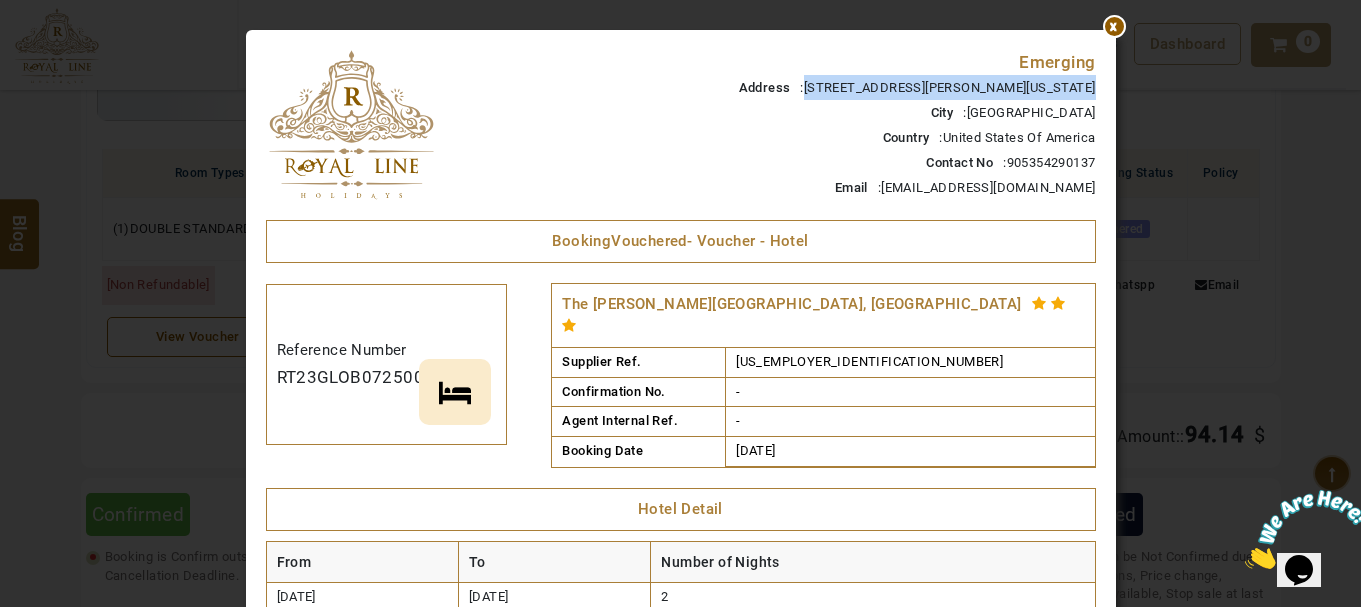 drag, startPoint x: 614, startPoint y: 80, endPoint x: 847, endPoint y: 103, distance: 234.13245 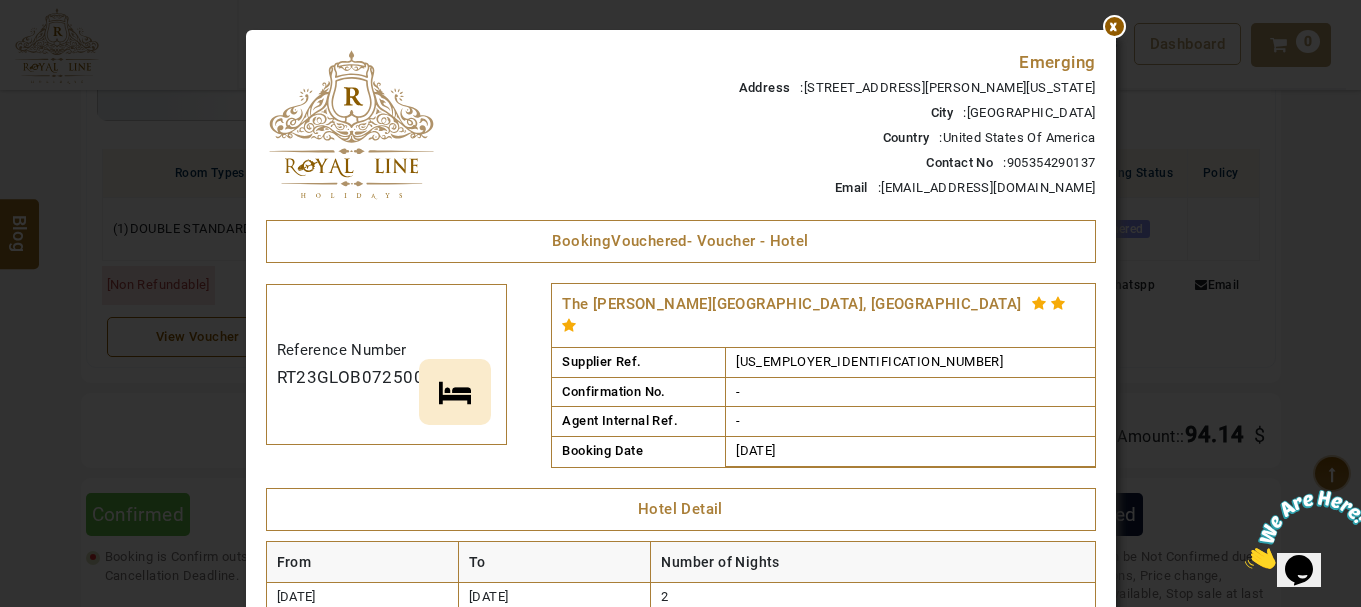 click on "Email  :  [EMAIL_ADDRESS][DOMAIN_NAME]" at bounding box center [812, 187] 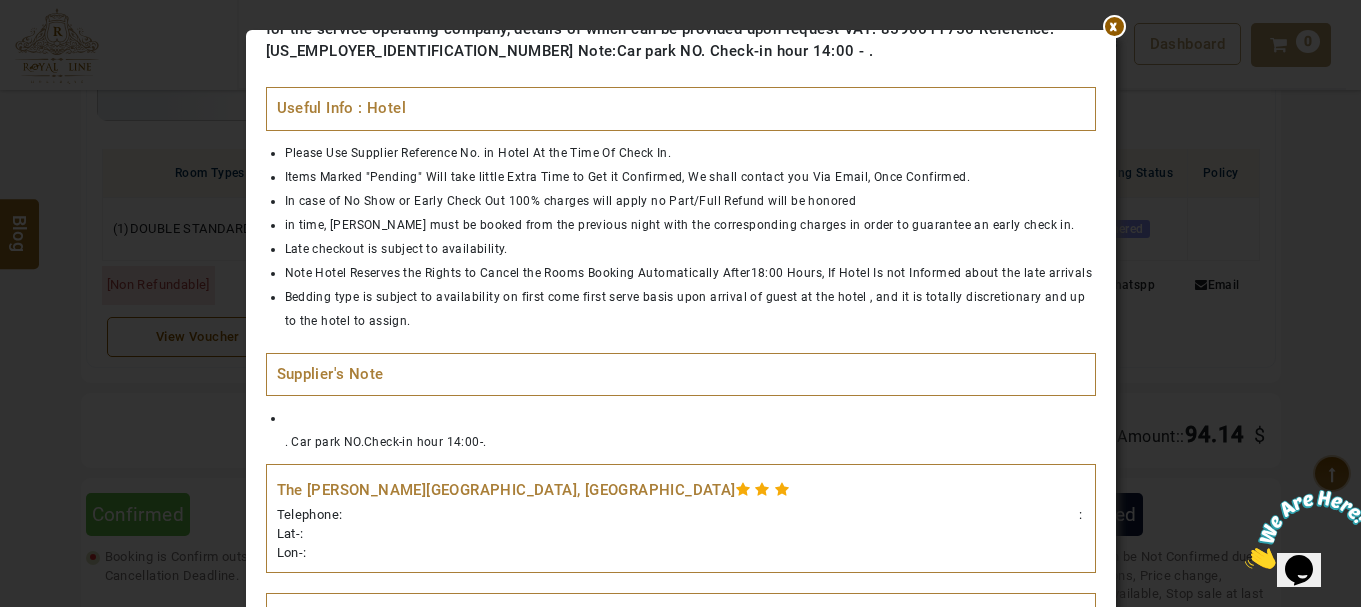 scroll, scrollTop: 828, scrollLeft: 0, axis: vertical 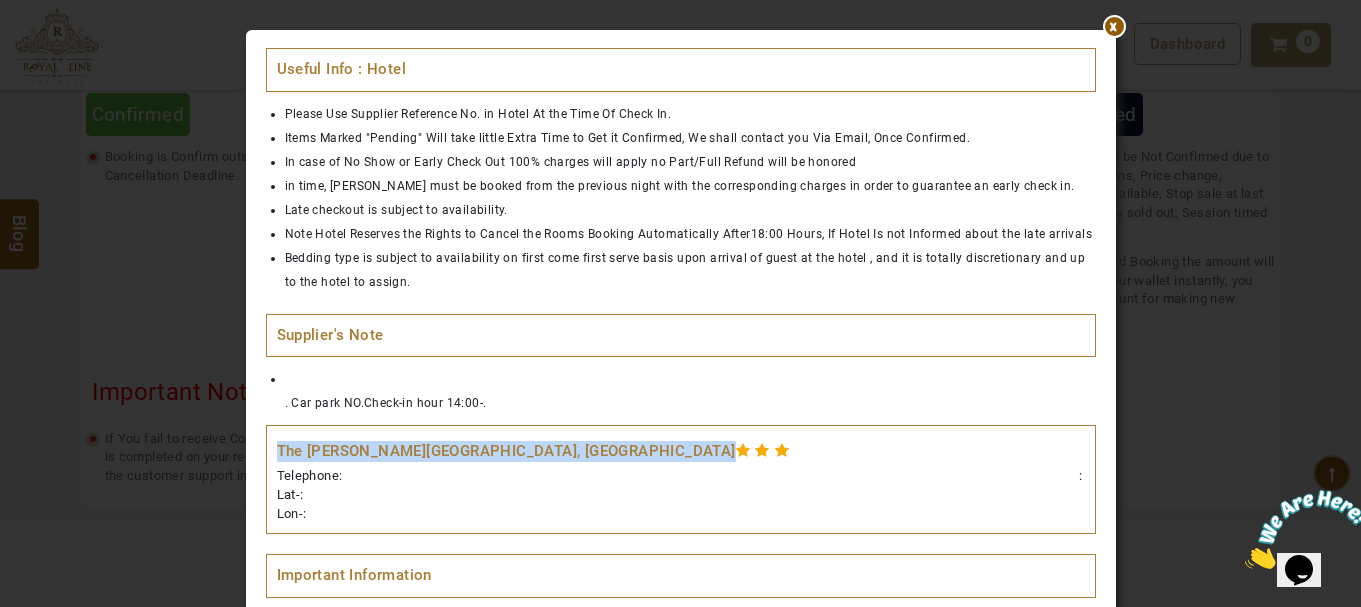 drag, startPoint x: 276, startPoint y: 424, endPoint x: 504, endPoint y: 435, distance: 228.2652 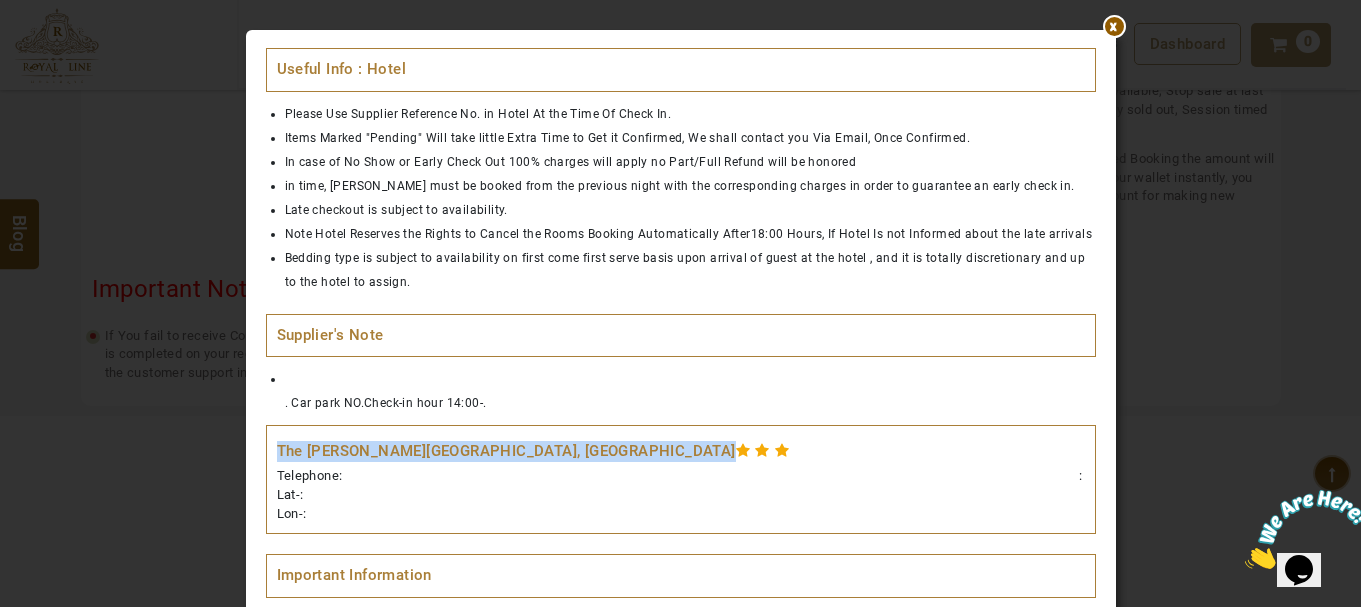 scroll, scrollTop: 1700, scrollLeft: 0, axis: vertical 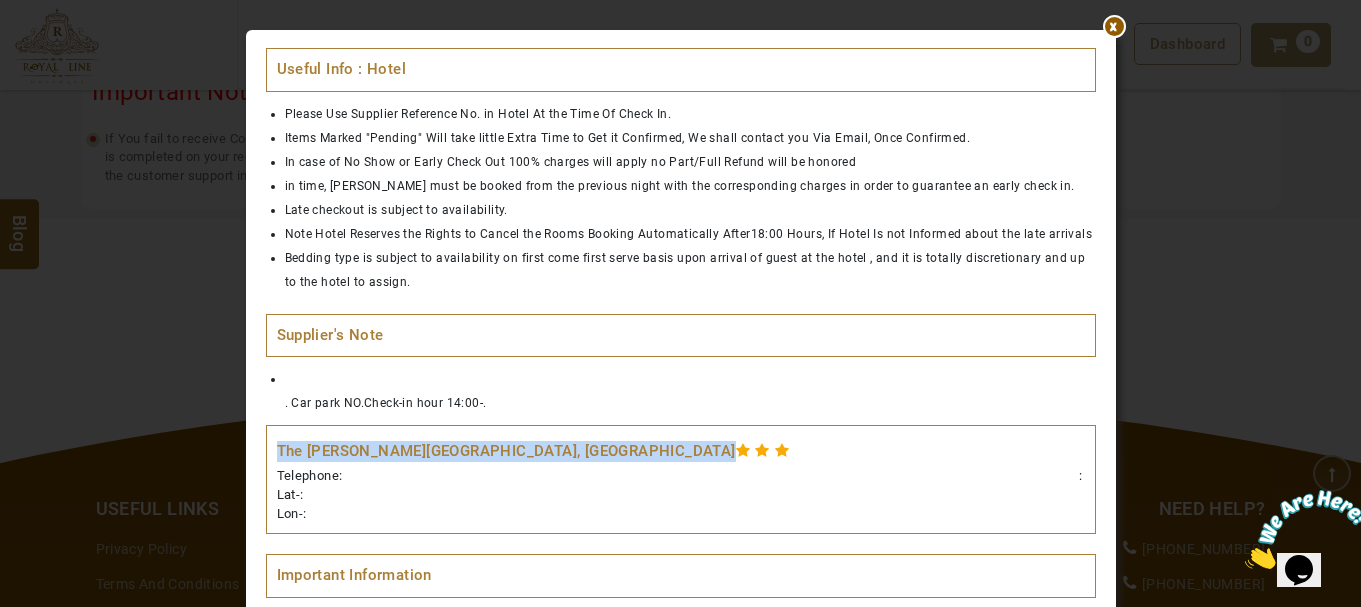 copy on "The [PERSON_NAME][GEOGRAPHIC_DATA], [GEOGRAPHIC_DATA]" 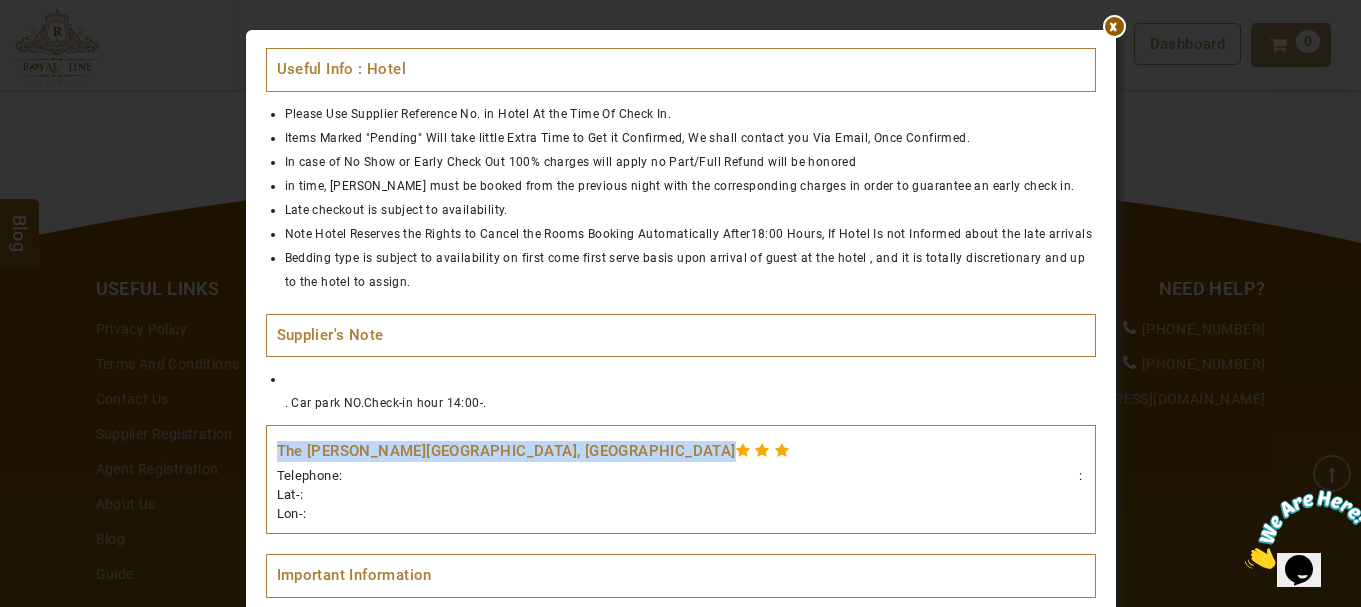 scroll, scrollTop: 2000, scrollLeft: 0, axis: vertical 